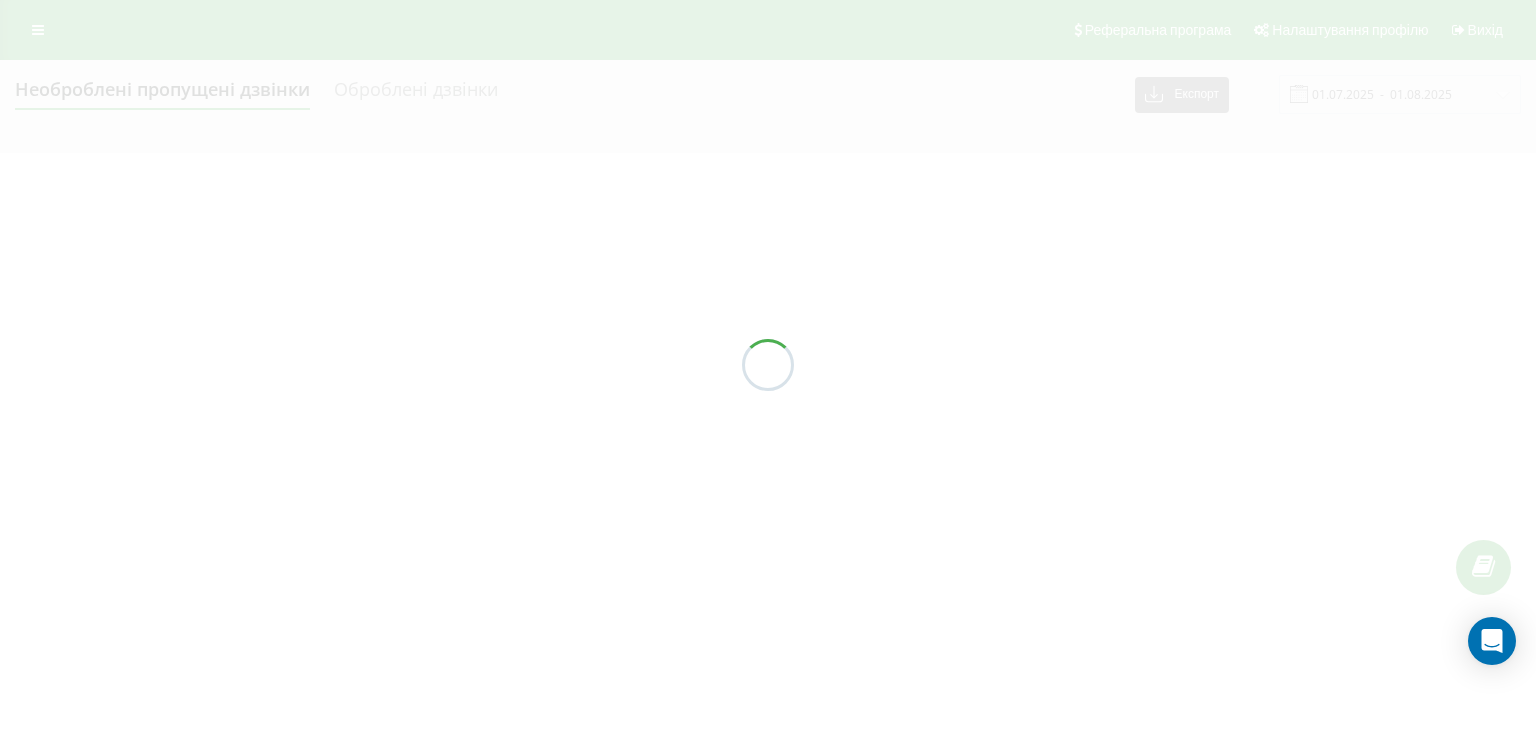 scroll, scrollTop: 0, scrollLeft: 0, axis: both 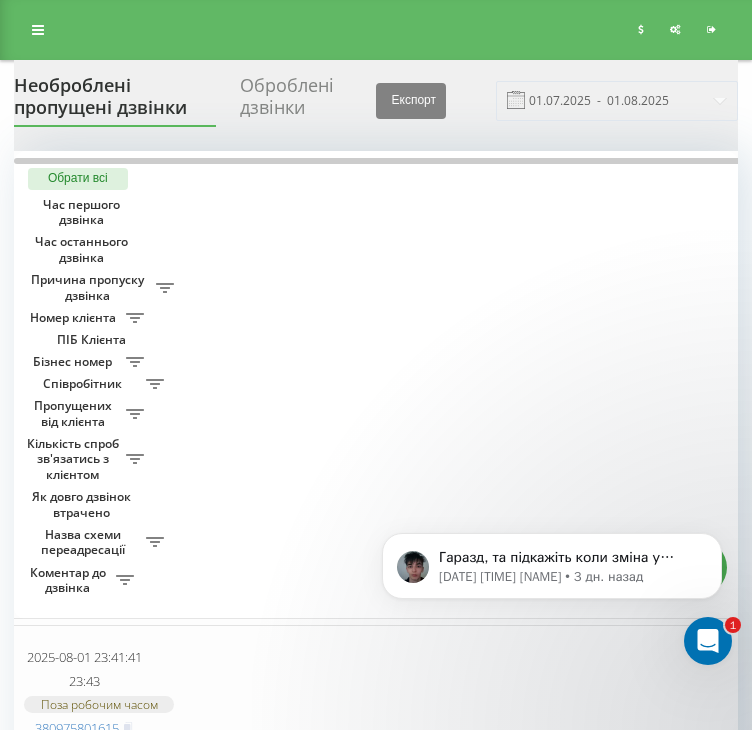 click at bounding box center [38, 30] 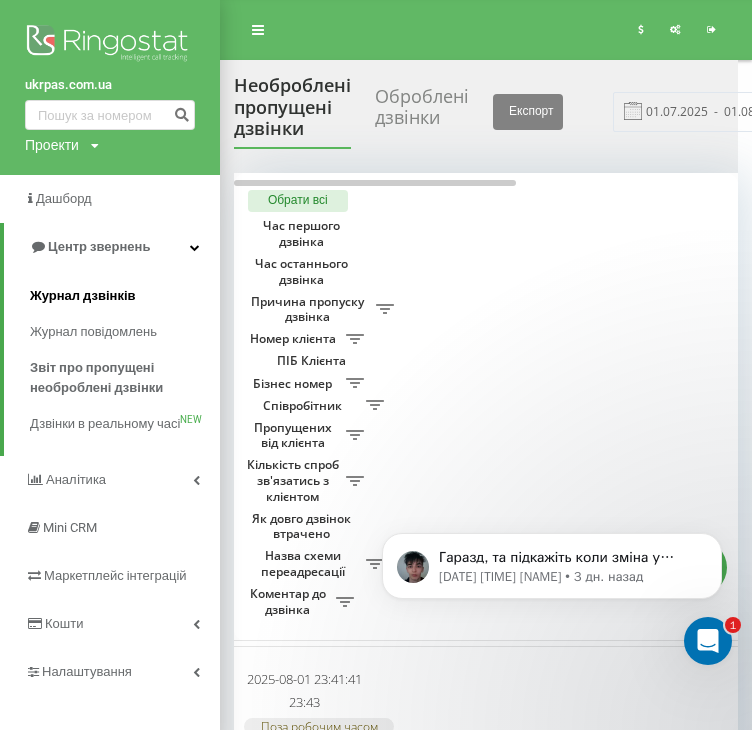 click on "Журнал дзвінків" at bounding box center (83, 296) 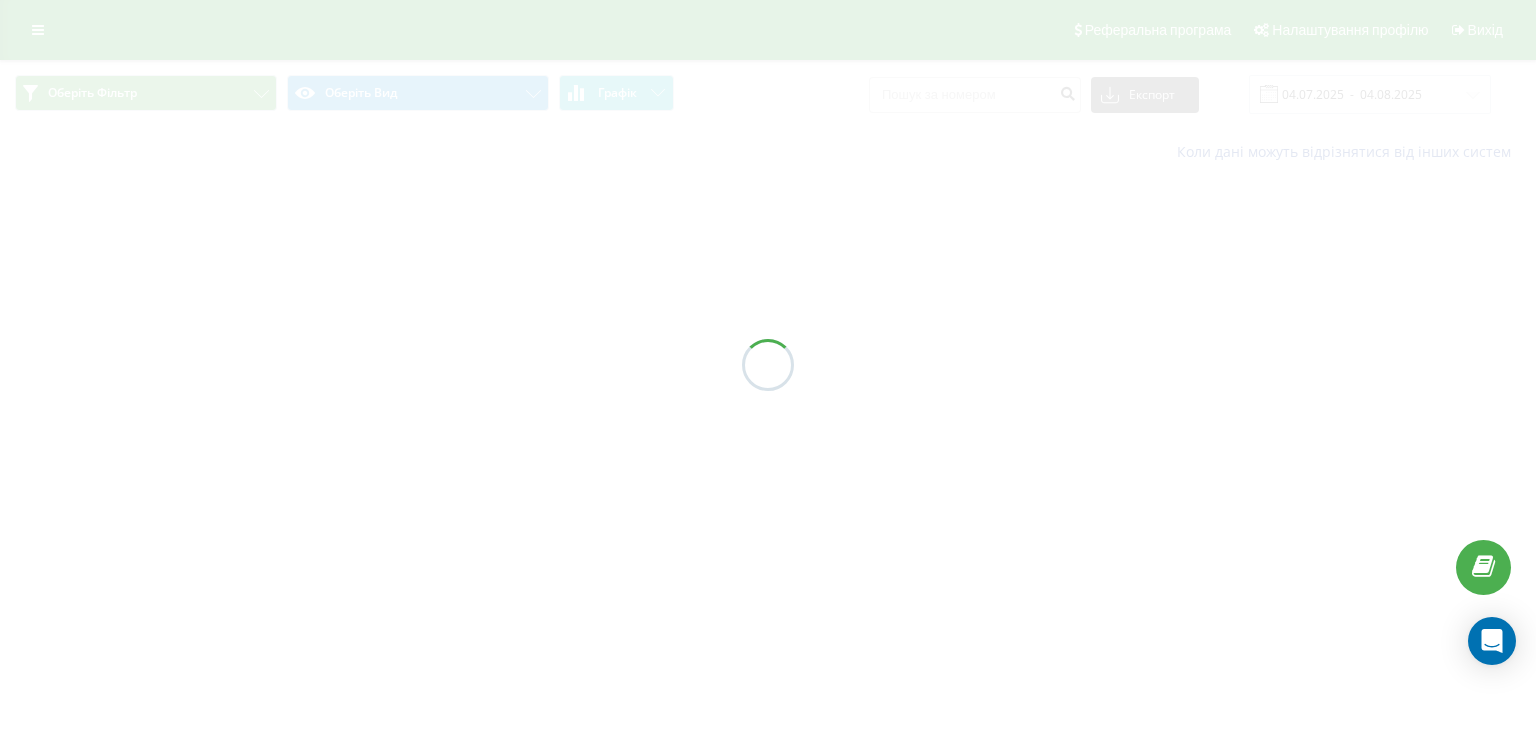 scroll, scrollTop: 0, scrollLeft: 0, axis: both 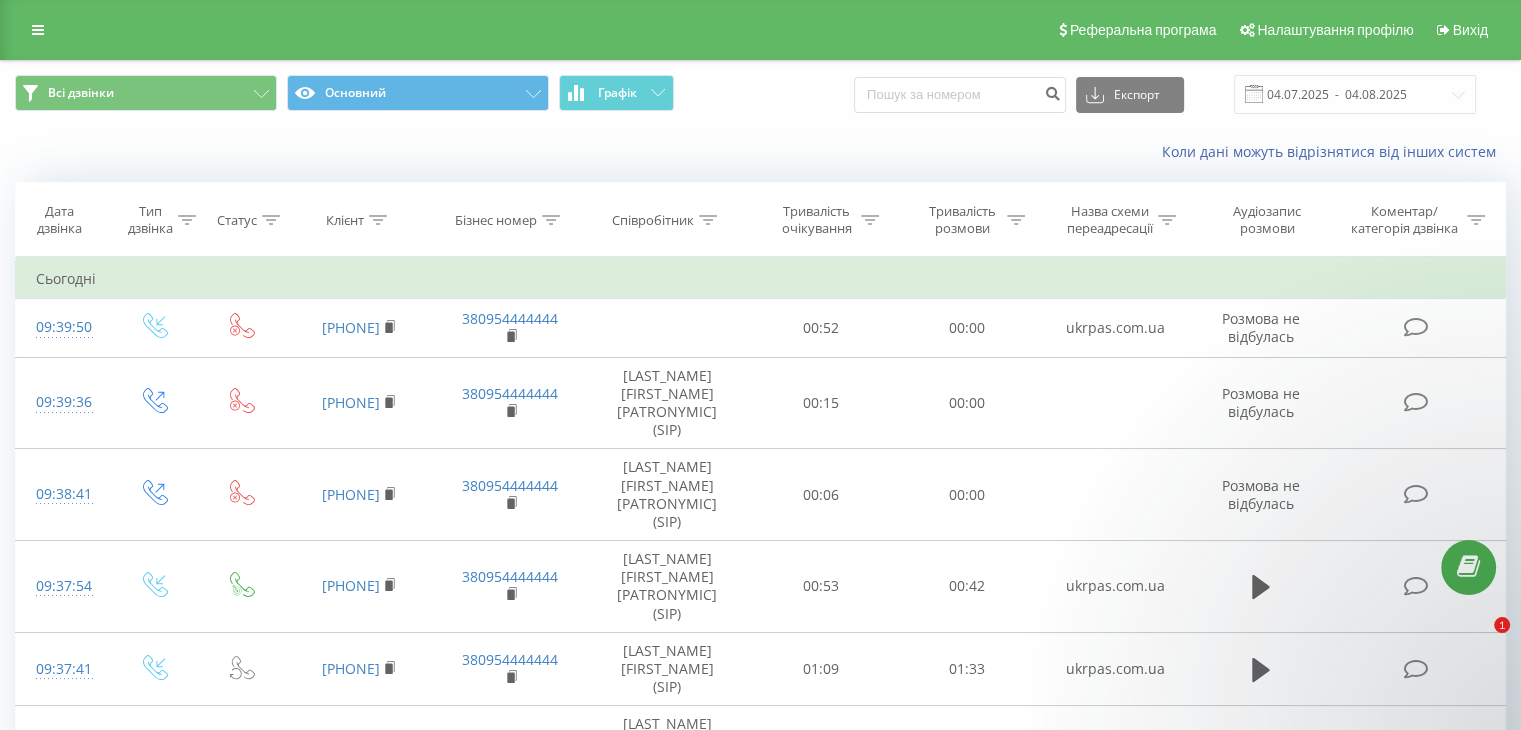 click 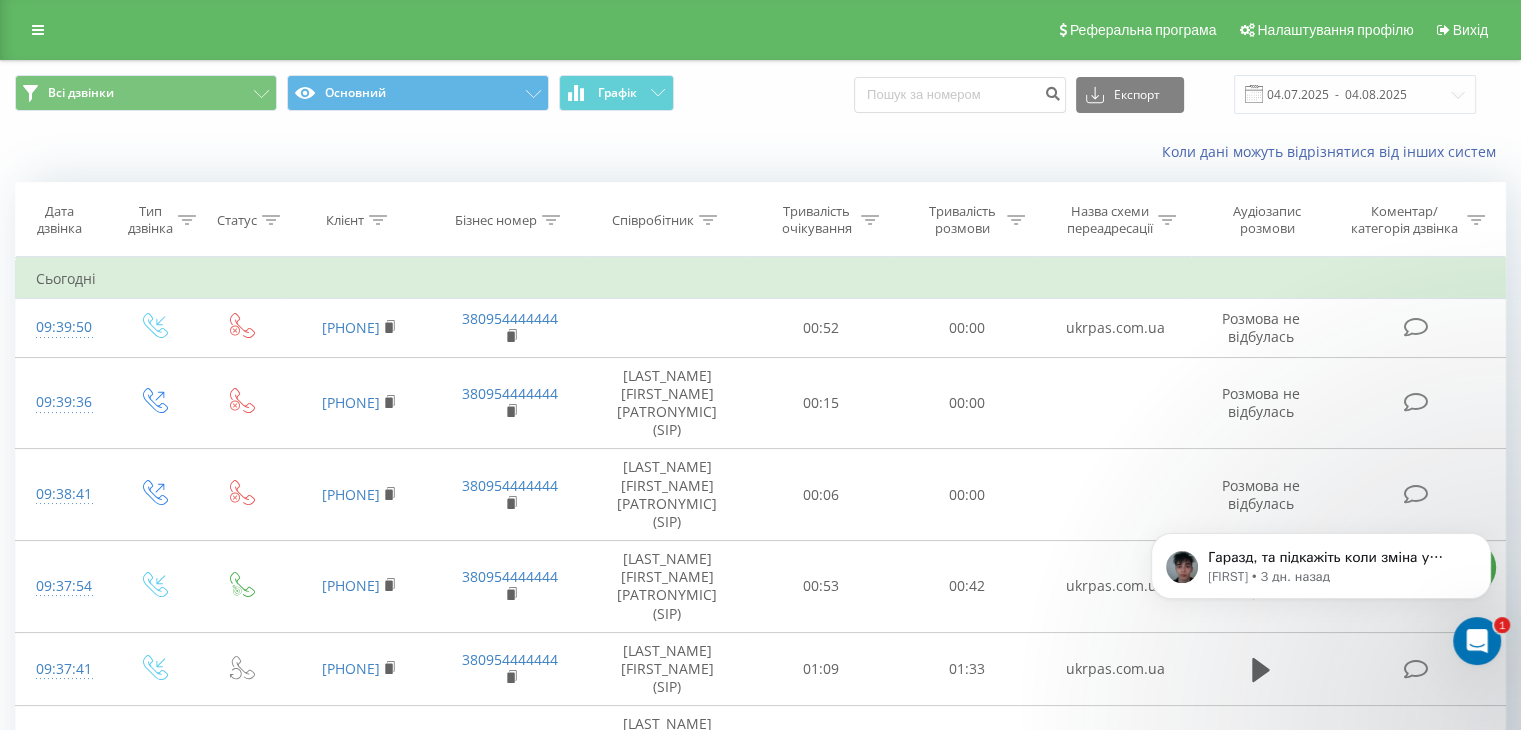 scroll, scrollTop: 0, scrollLeft: 0, axis: both 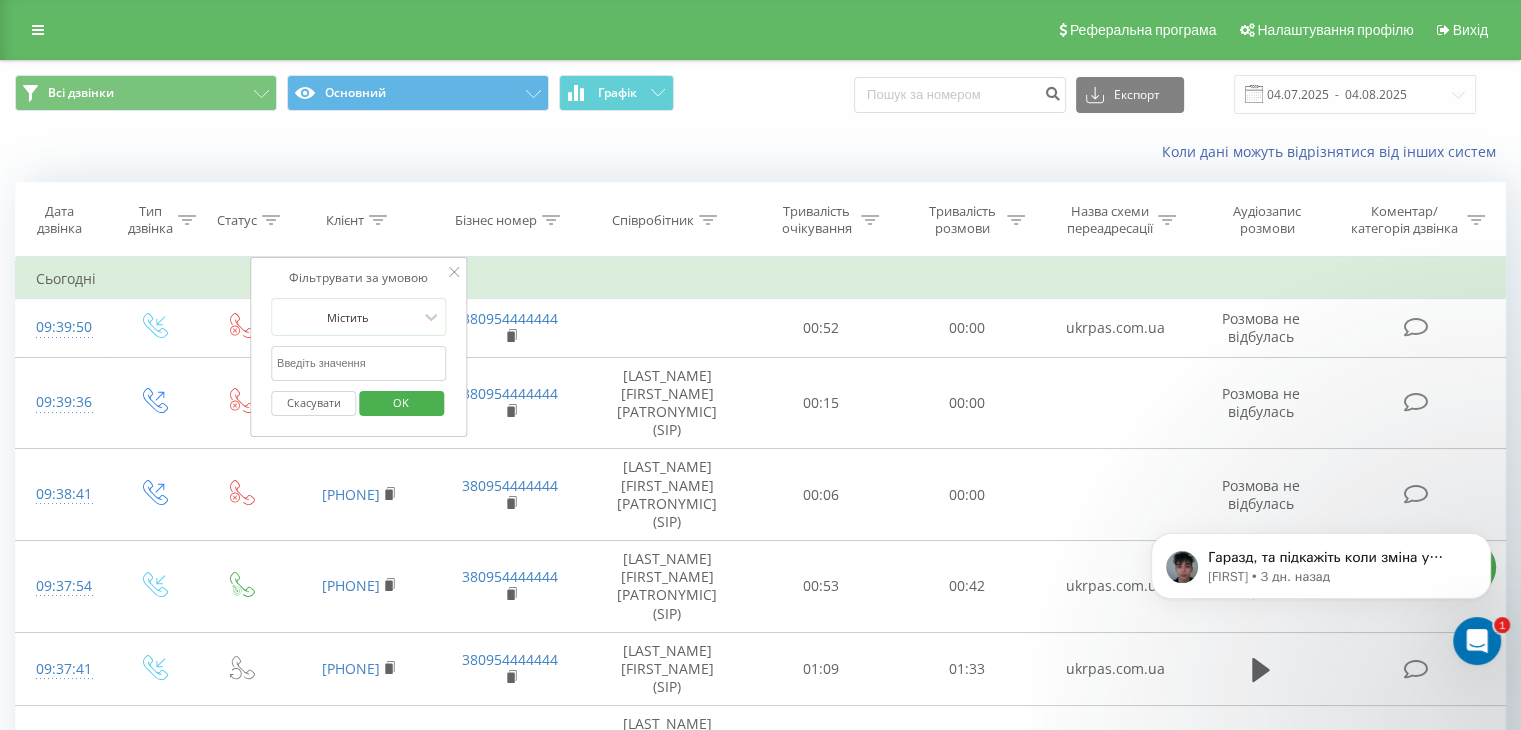 paste on "[PHONE]" 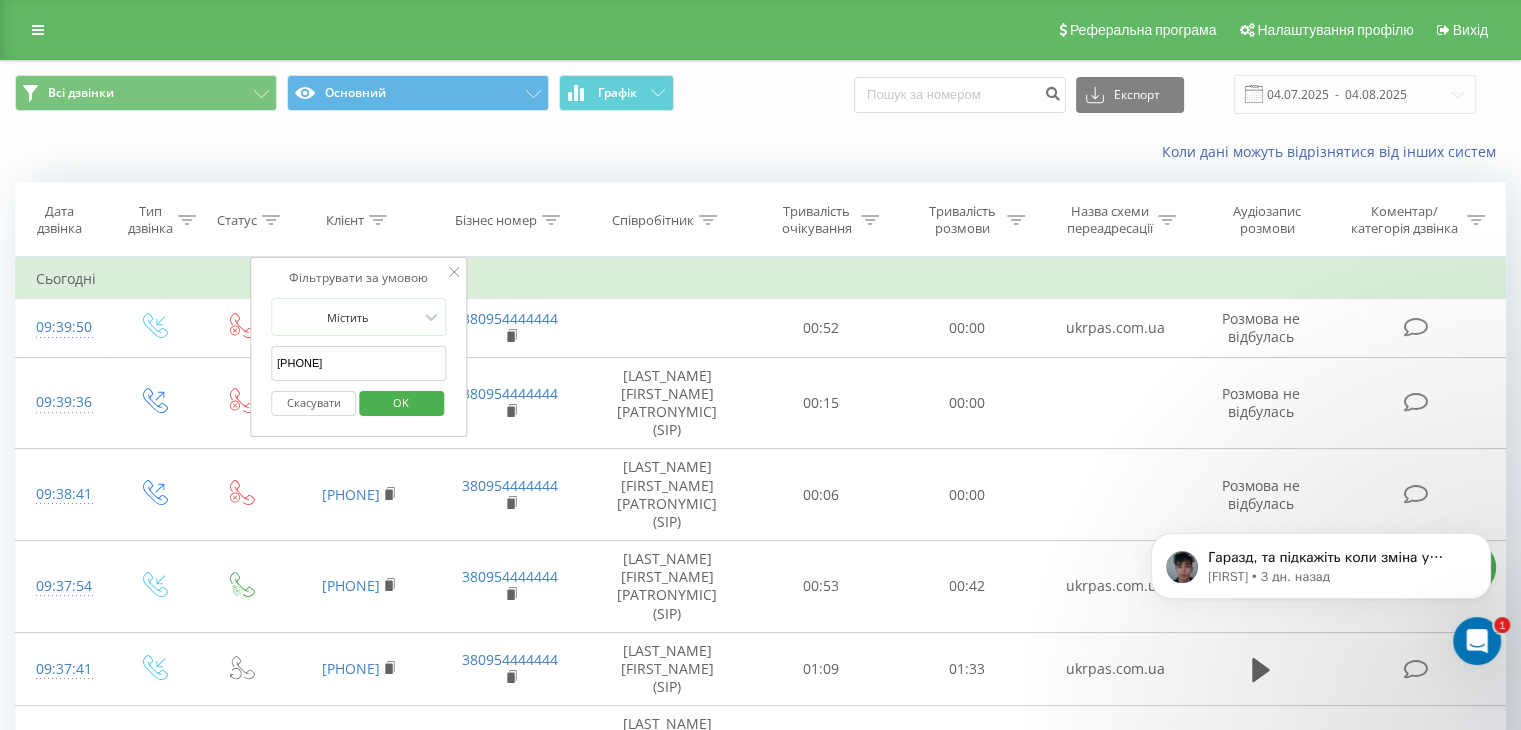 click on "[PHONE]" at bounding box center (359, 363) 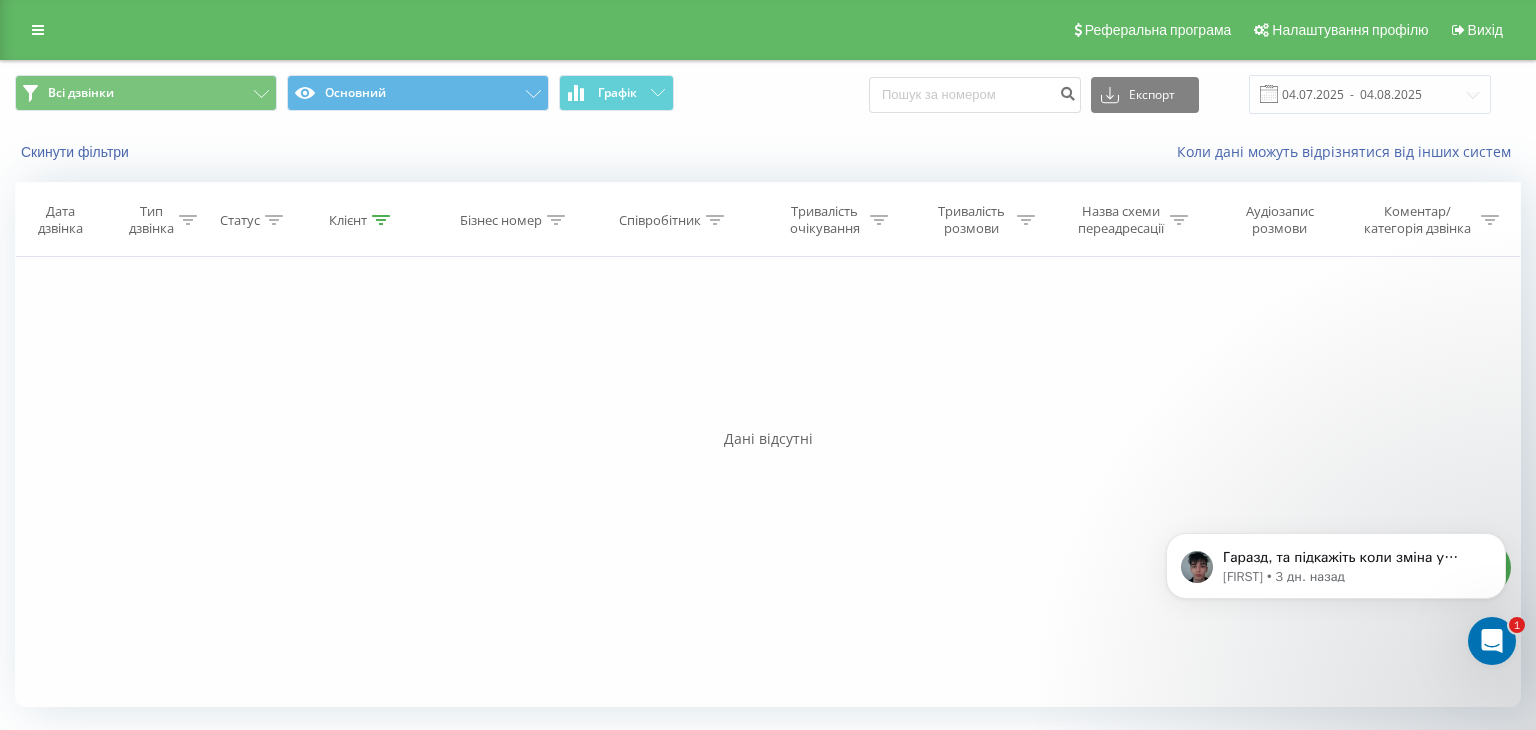 click on "Фільтрувати за умовою Дорівнює Введіть значення Скасувати OK Фільтрувати за умовою Дорівнює Введіть значення Скасувати OK Фільтрувати за умовою Містить 380672082202 Скасувати OK Фільтрувати за умовою Містить Скасувати OK Фільтрувати за умовою Містить Скасувати OK Фільтрувати за умовою Дорівнює Скасувати OK Фільтрувати за умовою Дорівнює Скасувати OK Фільтрувати за умовою Містить Скасувати OK Фільтрувати за умовою Дорівнює Введіть значення Скасувати OK" at bounding box center [768, 482] 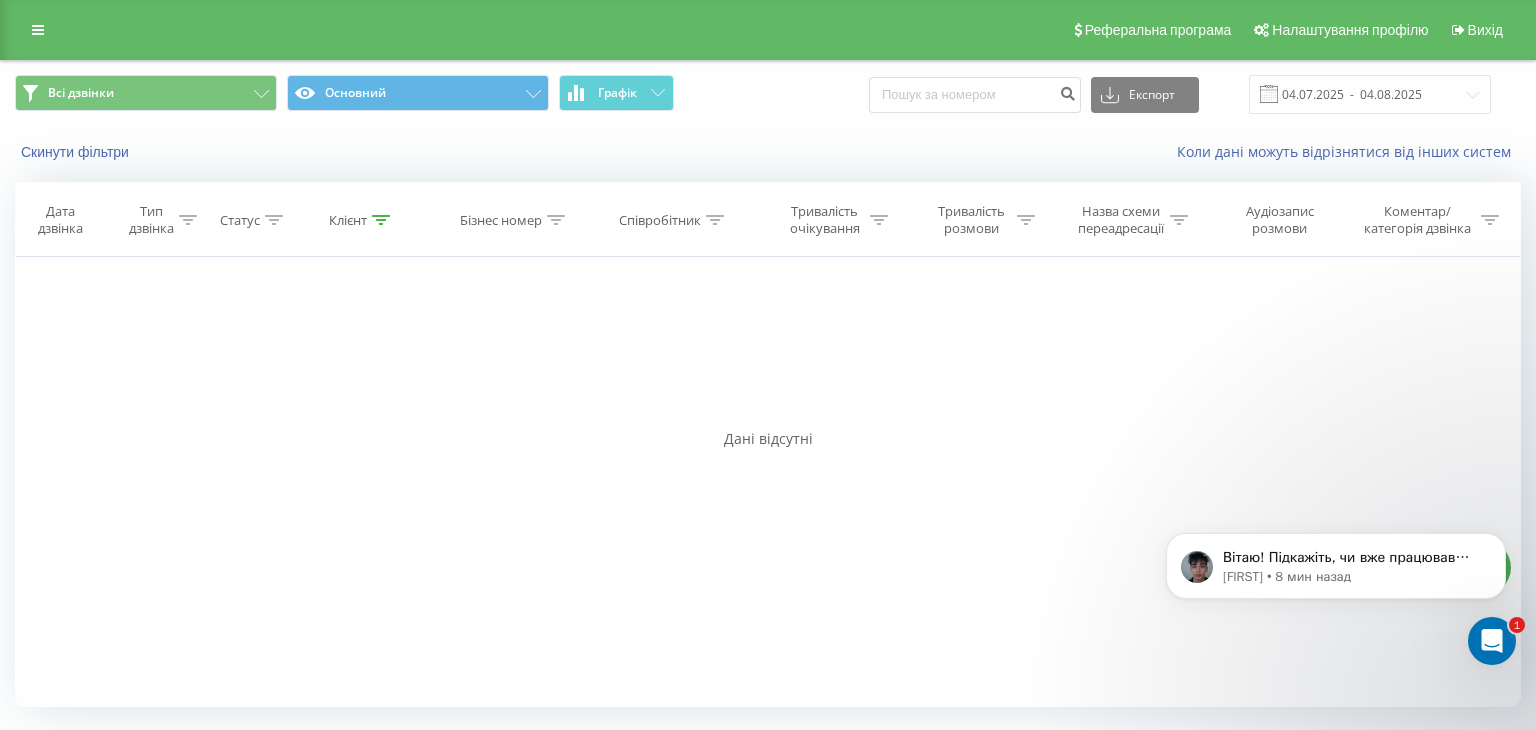 click at bounding box center [381, 220] 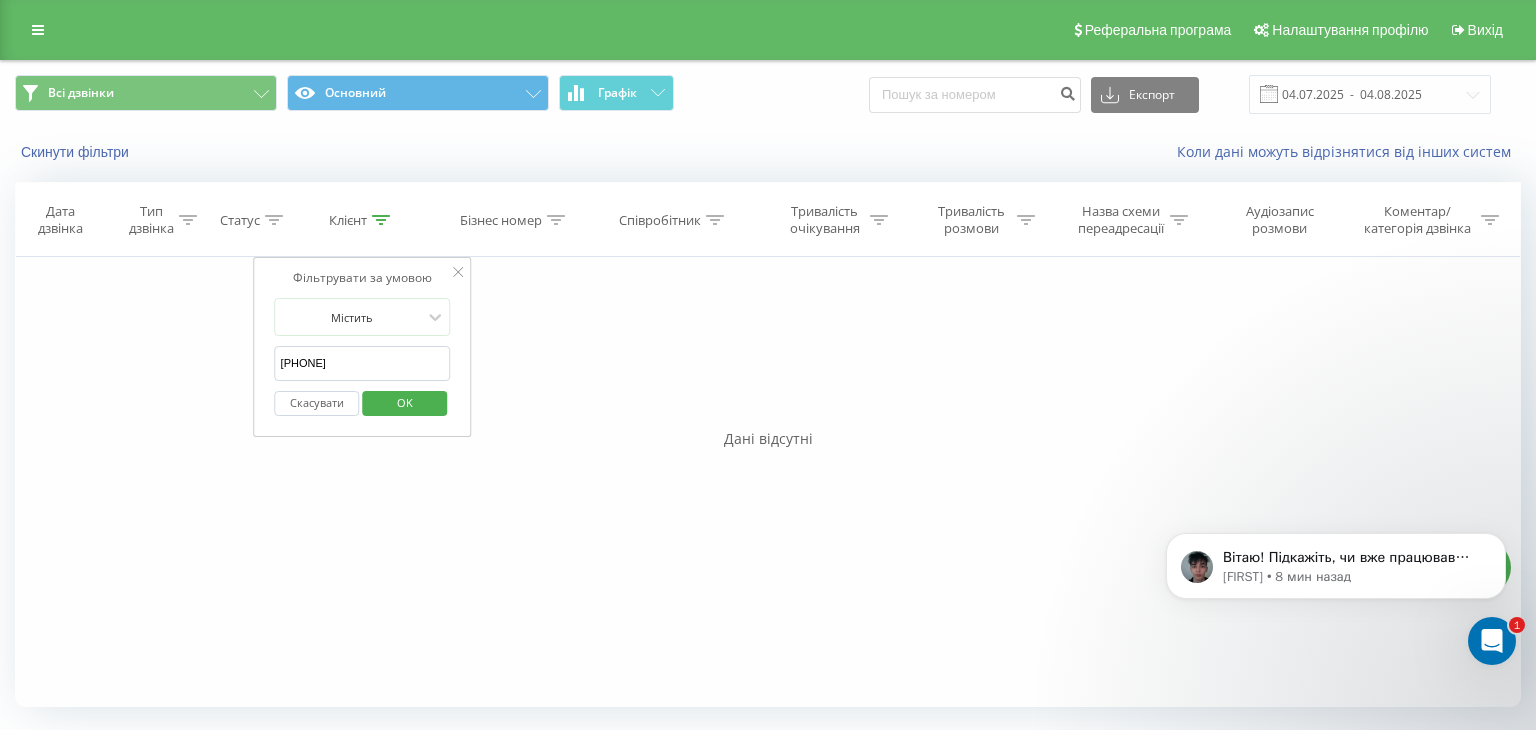 click on "380672082202" at bounding box center (363, 363) 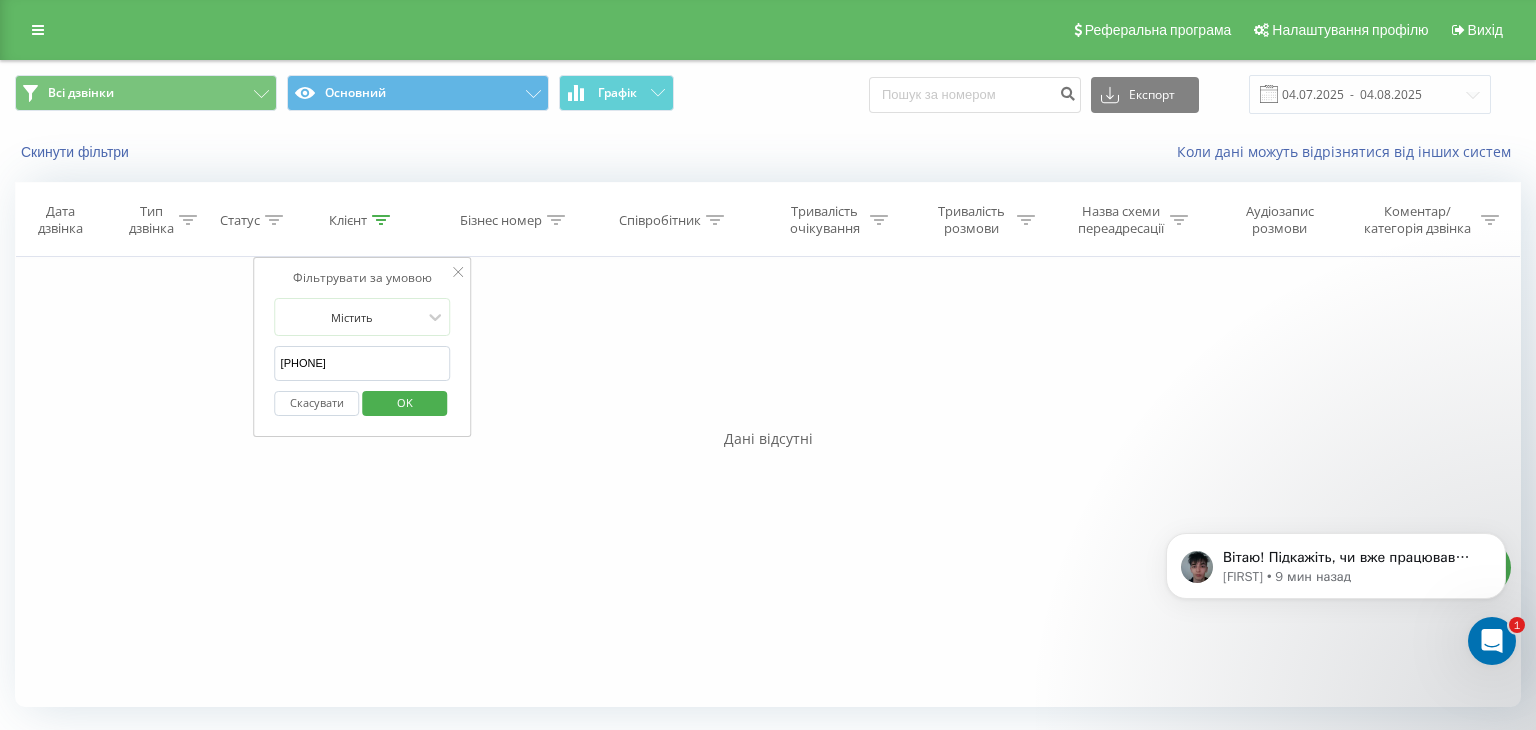 click on "Скинути фільтри Коли дані можуть відрізнятися вiд інших систем" at bounding box center (768, 152) 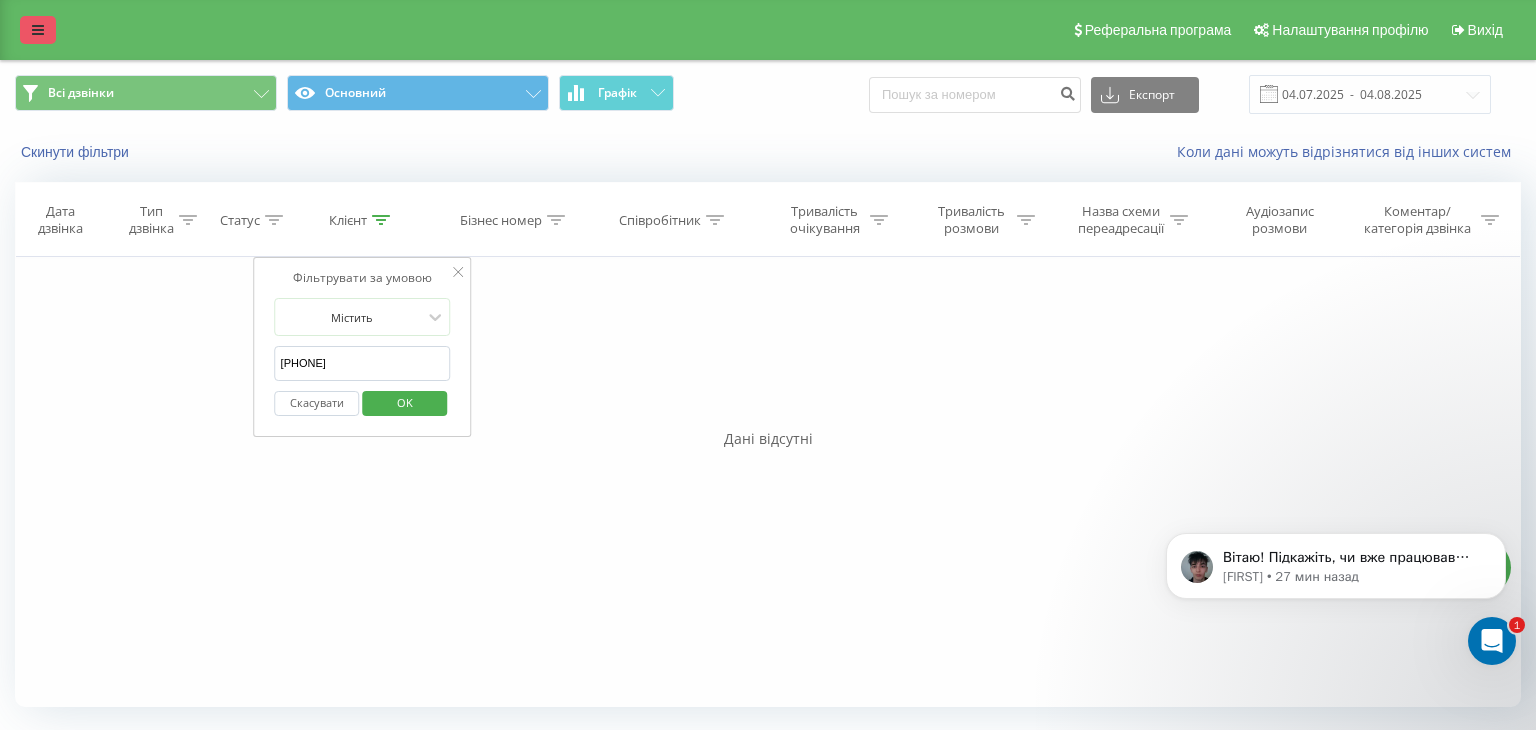 click at bounding box center (38, 30) 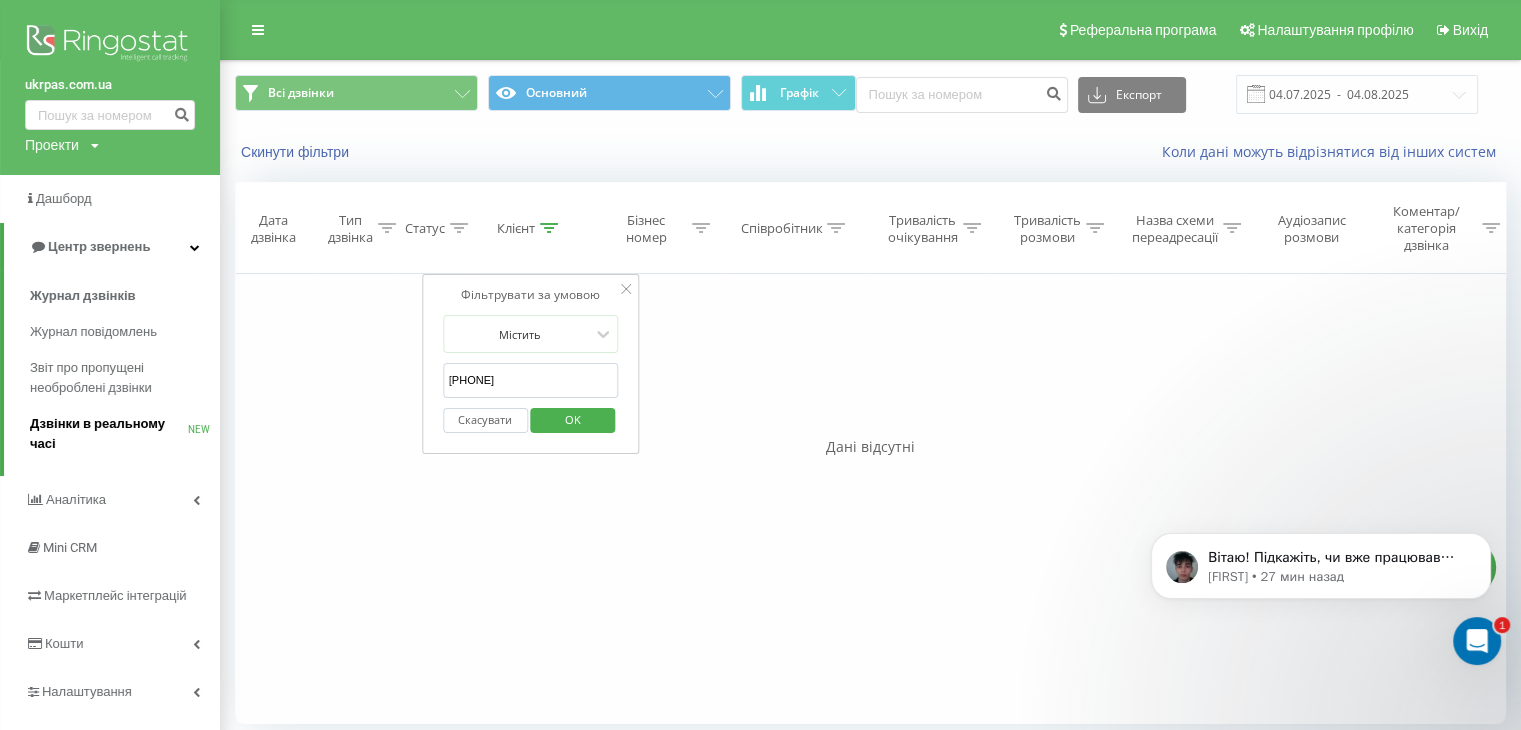 click on "Дзвінки в реальному часі" at bounding box center [109, 434] 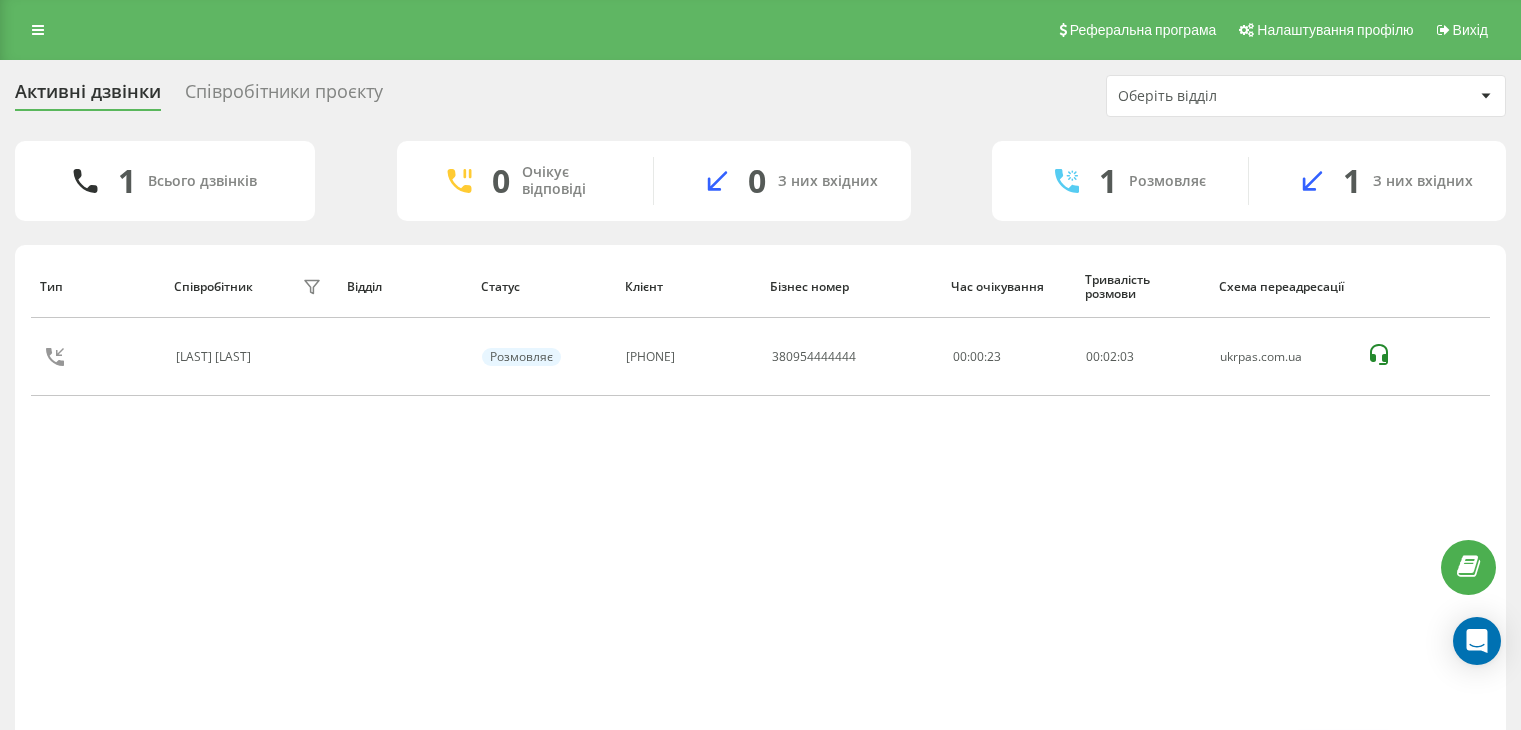 scroll, scrollTop: 0, scrollLeft: 0, axis: both 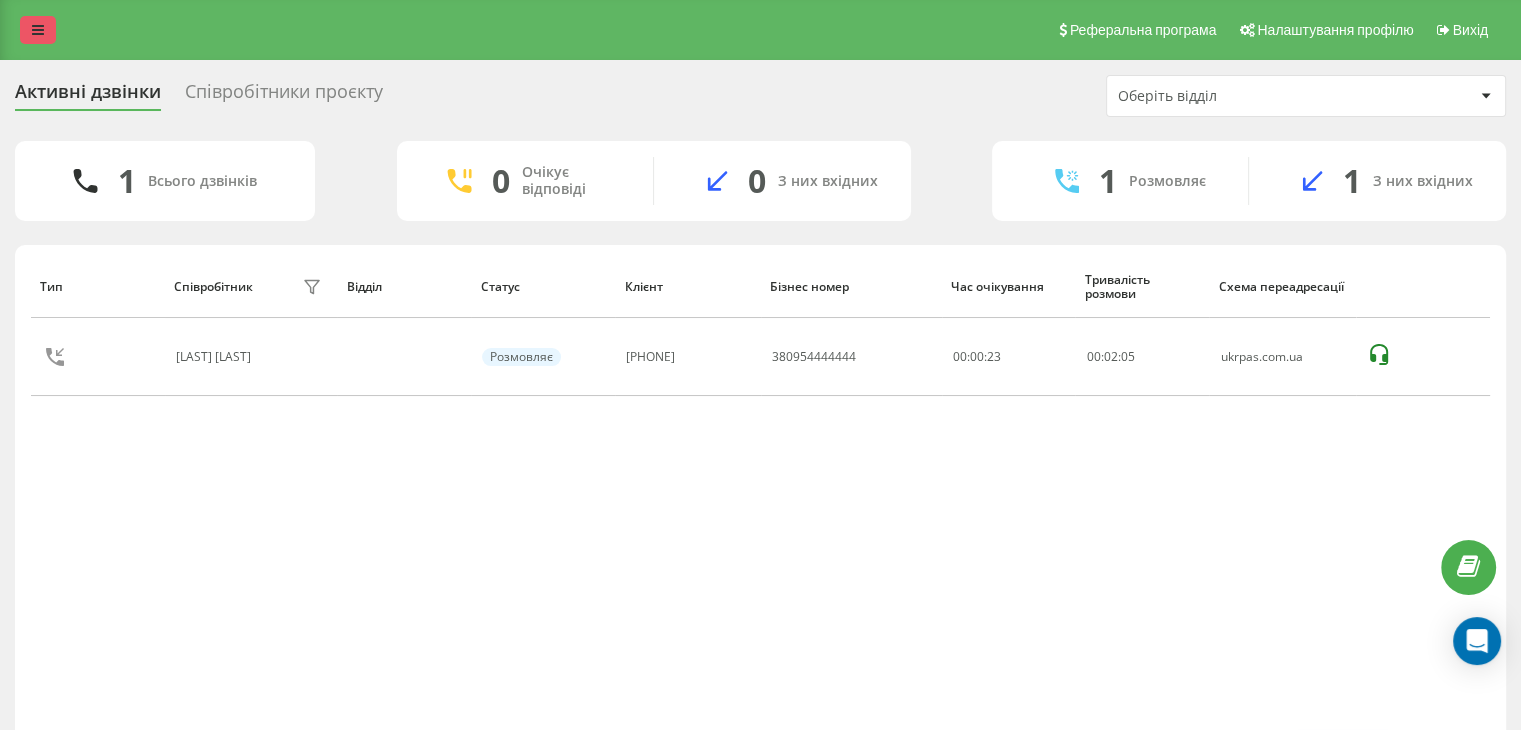 click at bounding box center [38, 30] 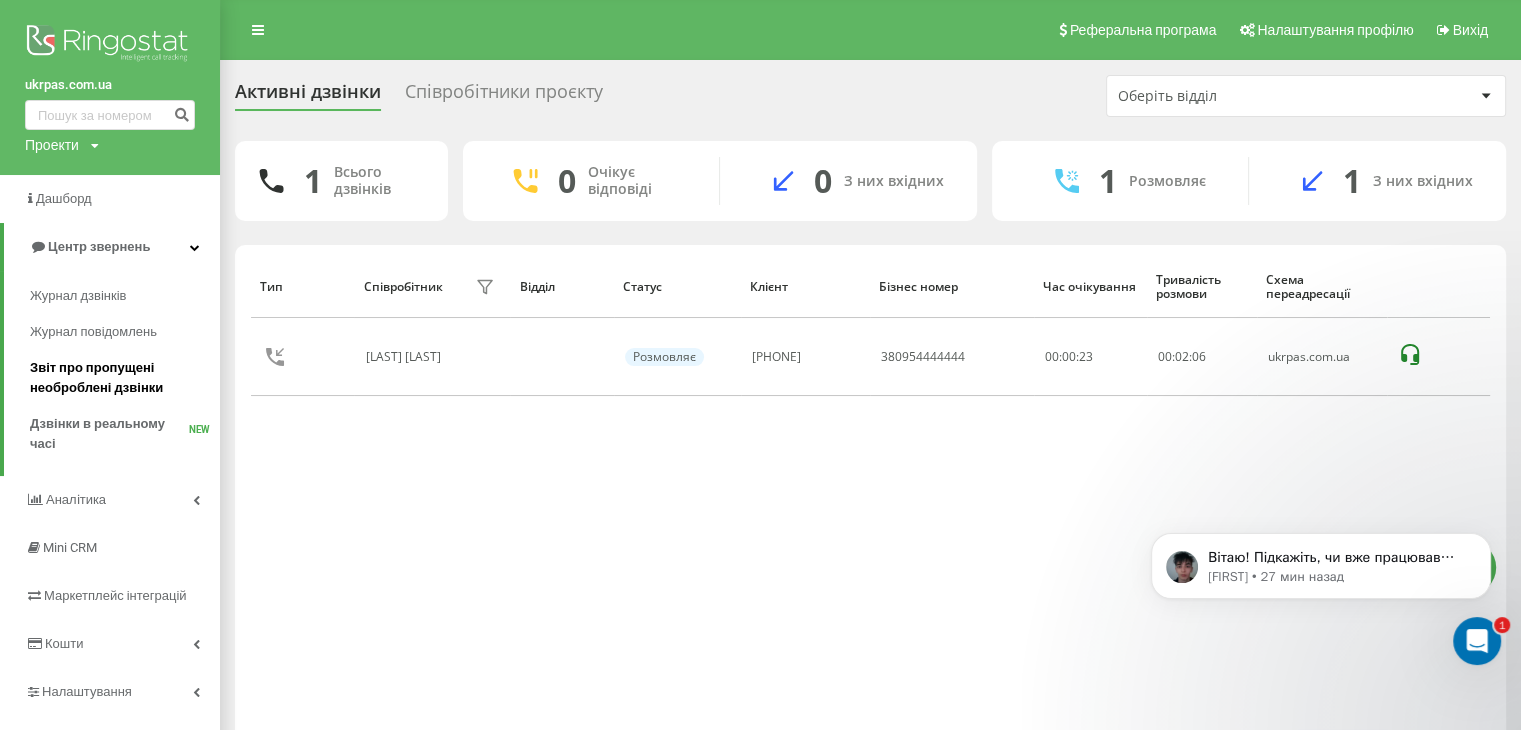 scroll, scrollTop: 0, scrollLeft: 0, axis: both 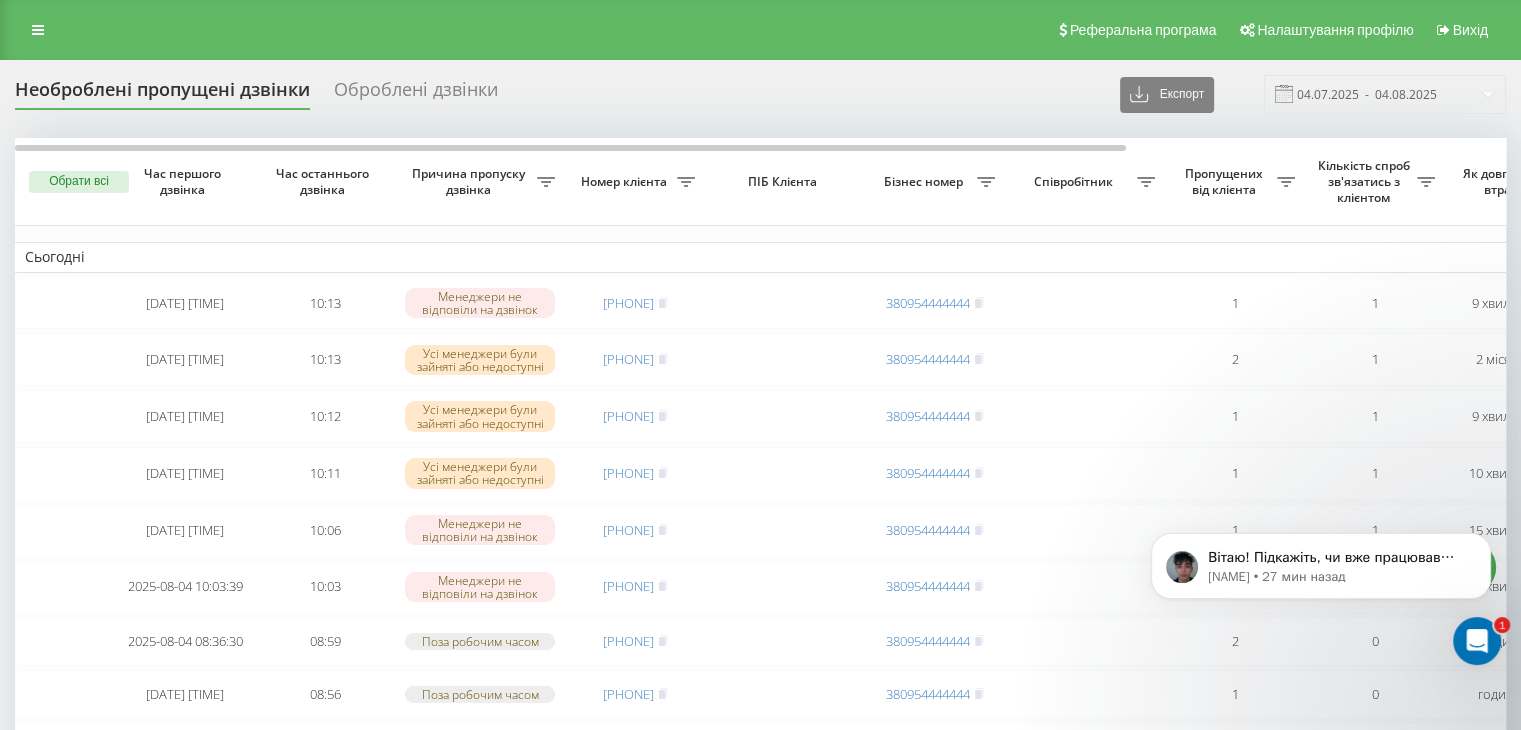 click on "Необроблені пропущені дзвінки Оброблені дзвінки Експорт .csv .xlsx [DATE]  -  [DATE]" at bounding box center (760, 94) 